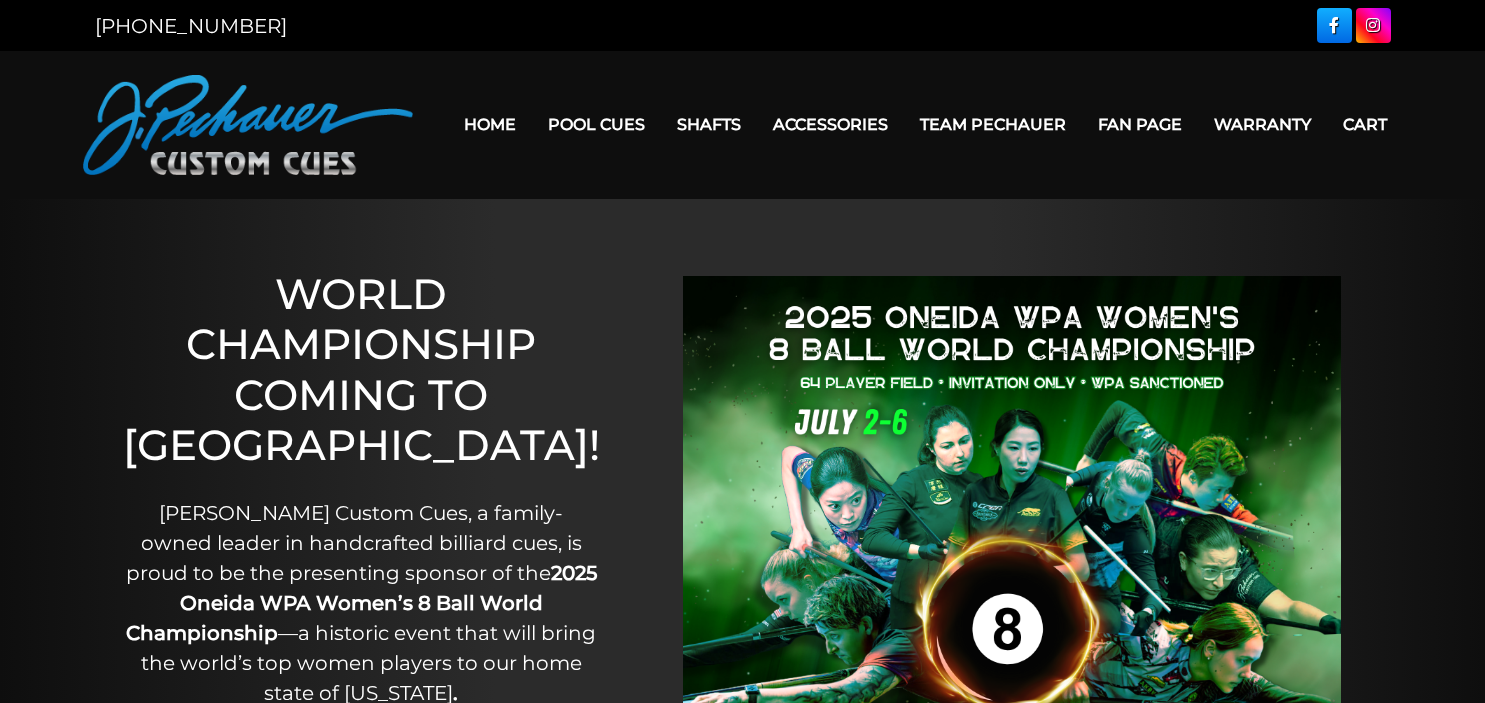 scroll, scrollTop: 0, scrollLeft: 0, axis: both 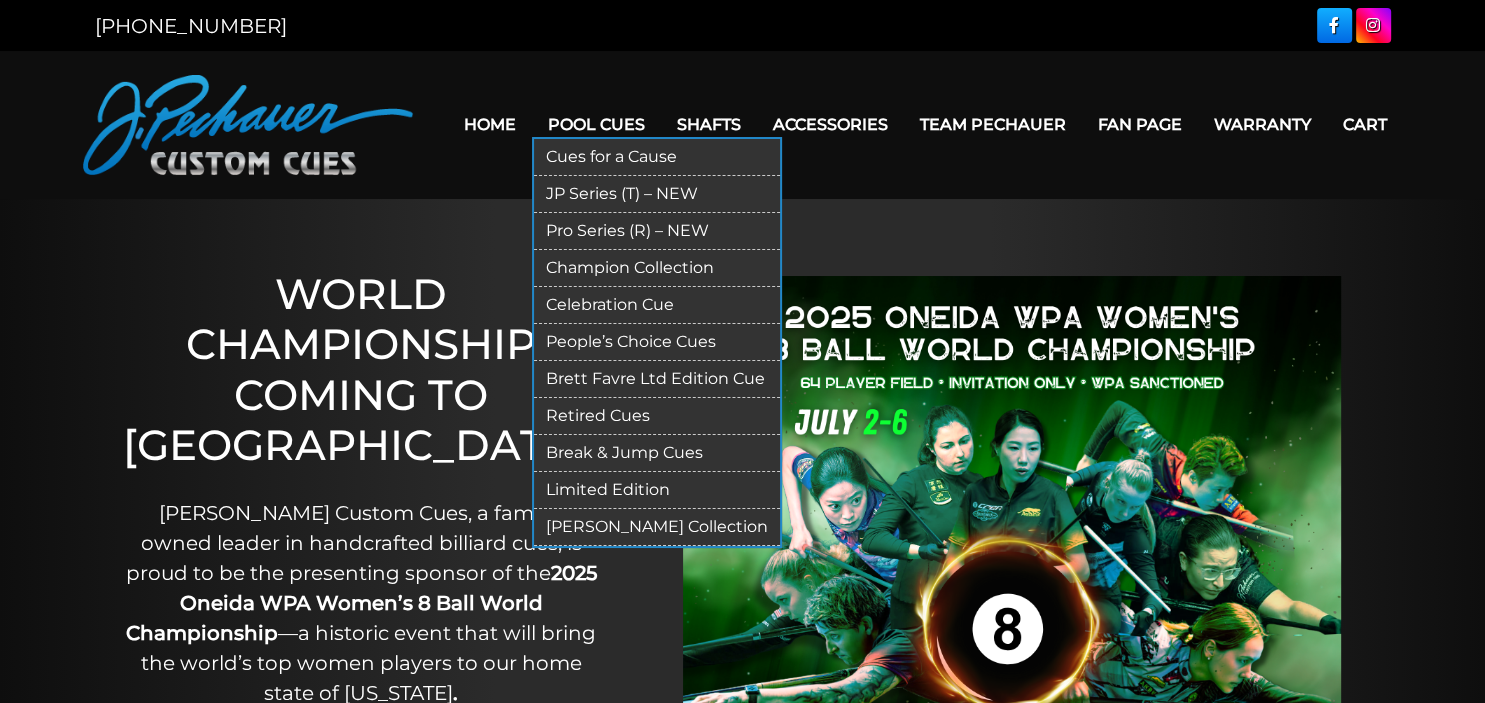 click on "Retired Cues" at bounding box center [657, 416] 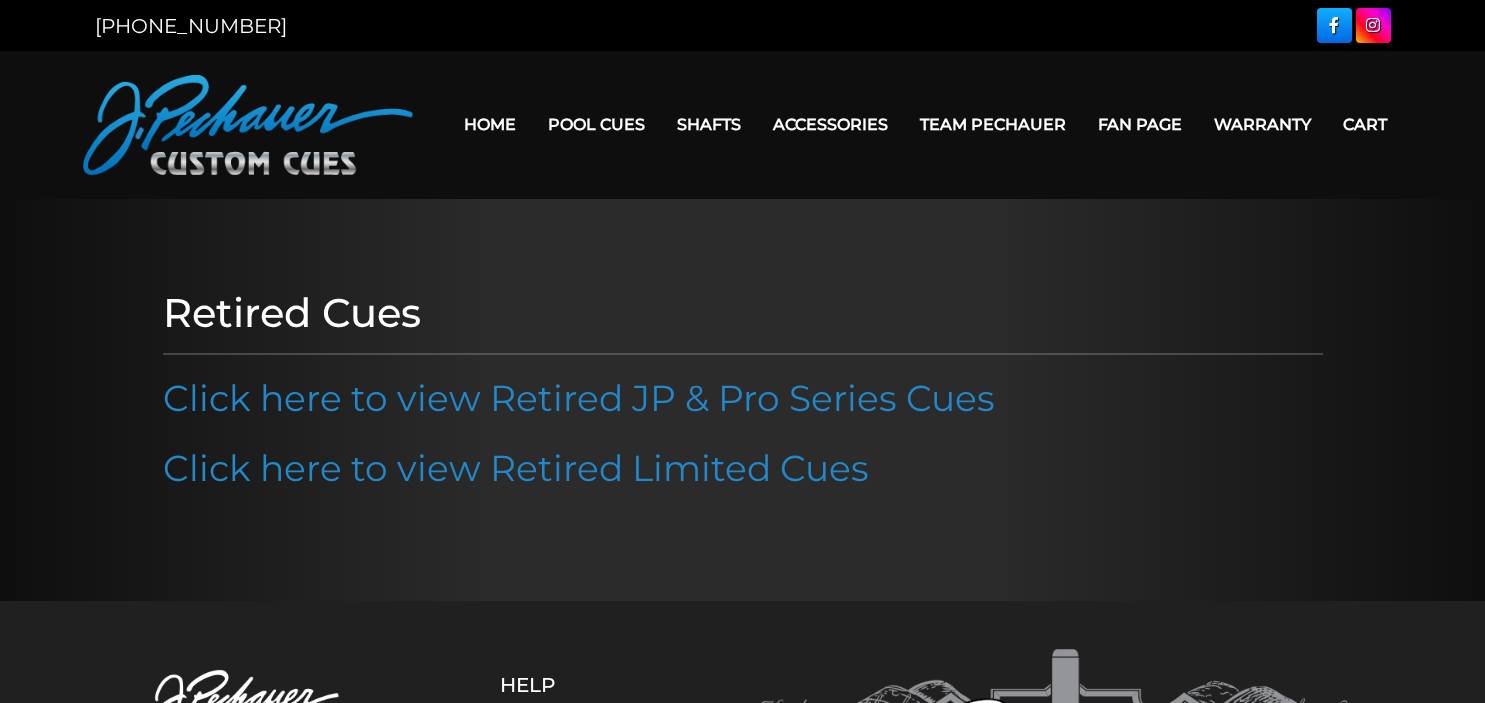 scroll, scrollTop: 0, scrollLeft: 0, axis: both 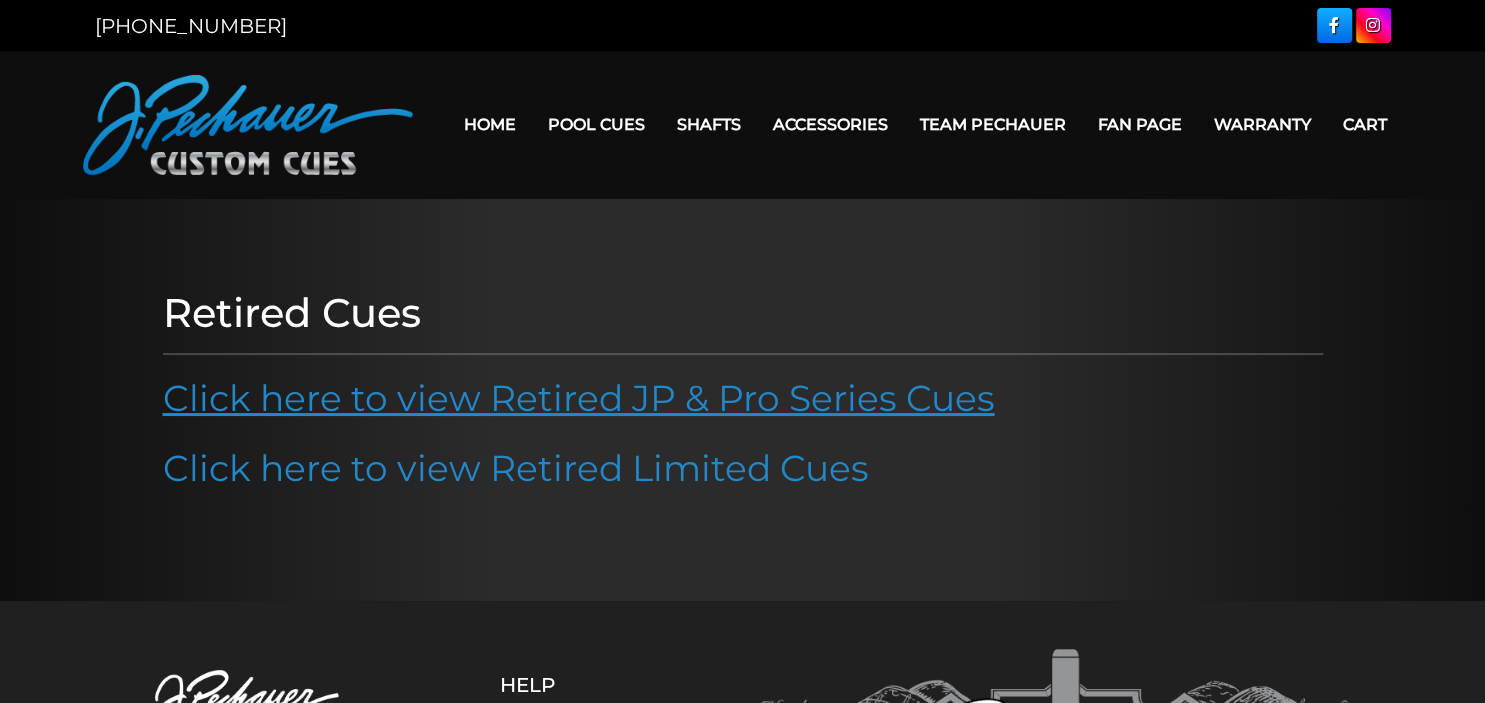click on "Click here to view Retired JP & Pro Series Cues" at bounding box center (579, 398) 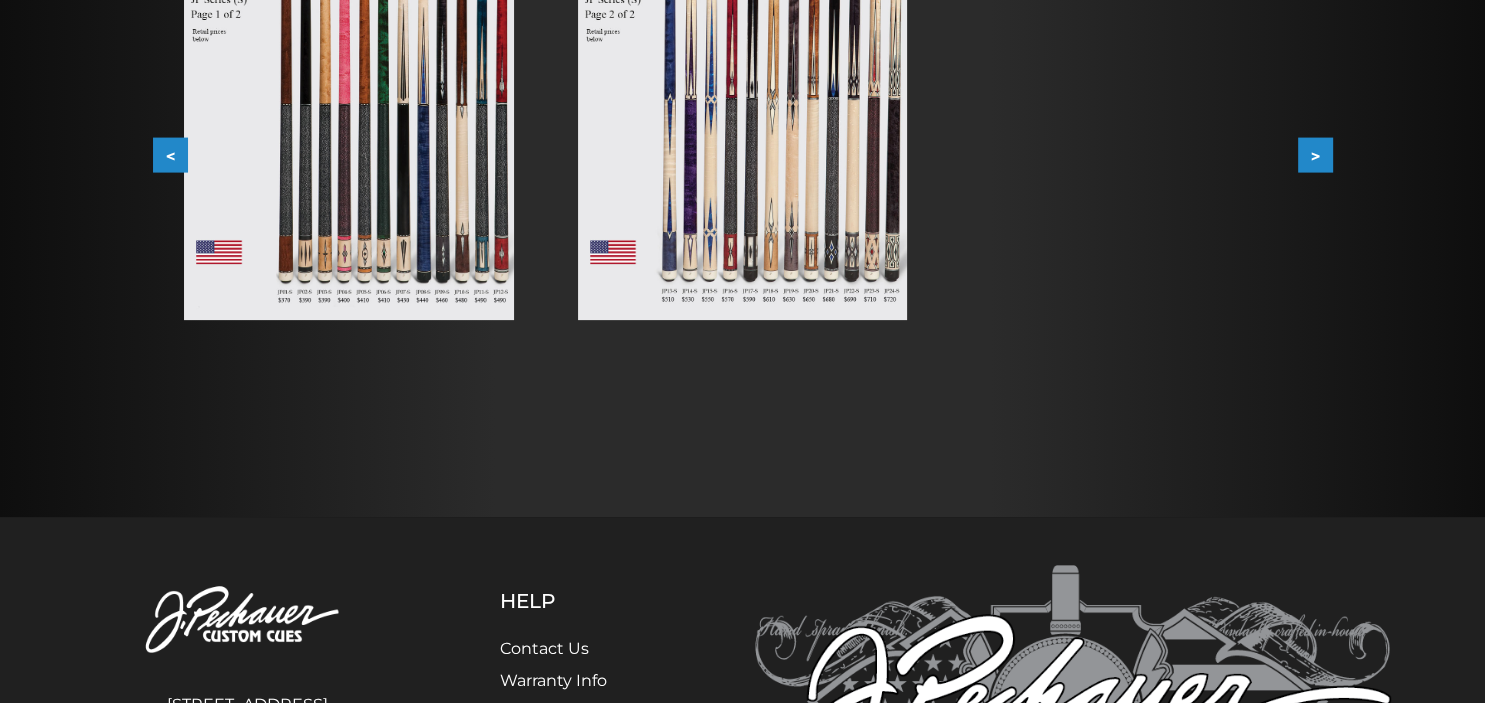 scroll, scrollTop: 580, scrollLeft: 0, axis: vertical 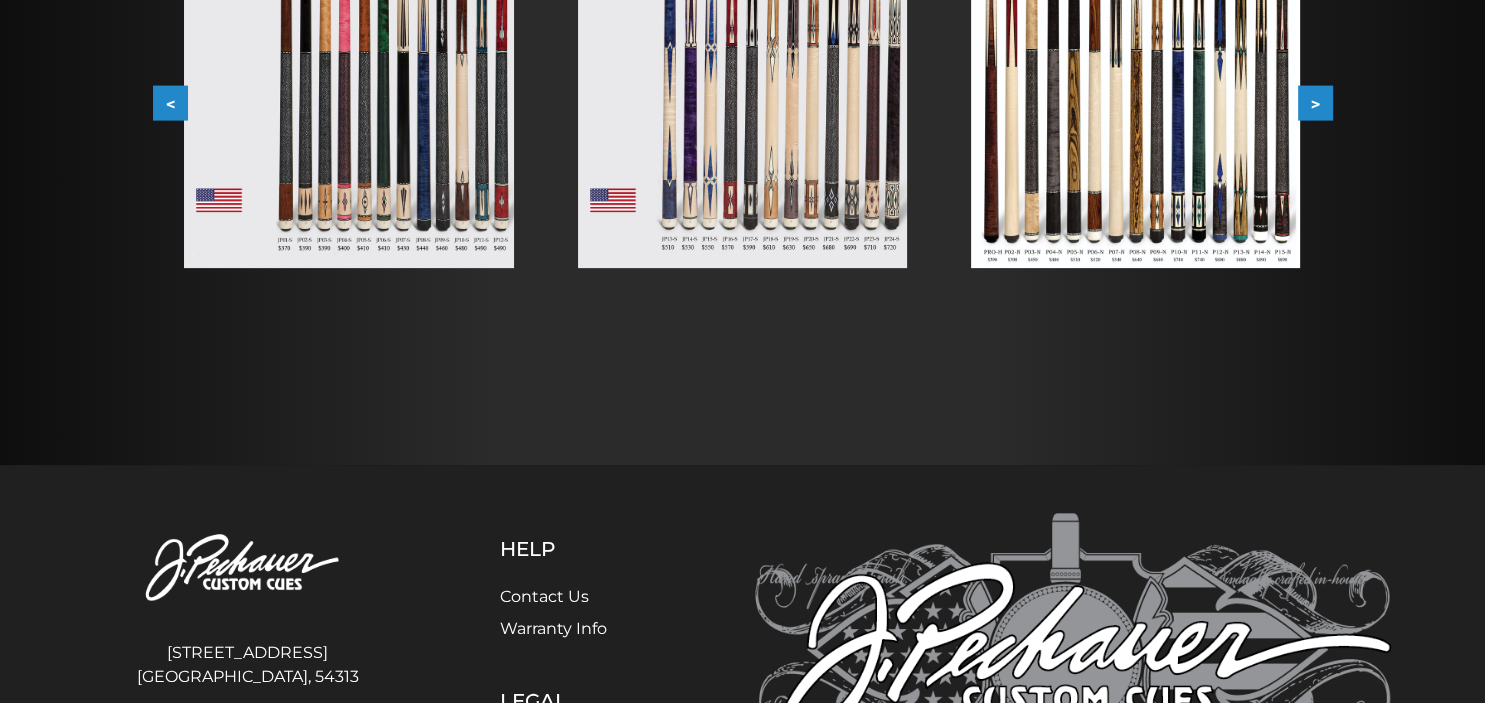 click on ">" at bounding box center (1315, 103) 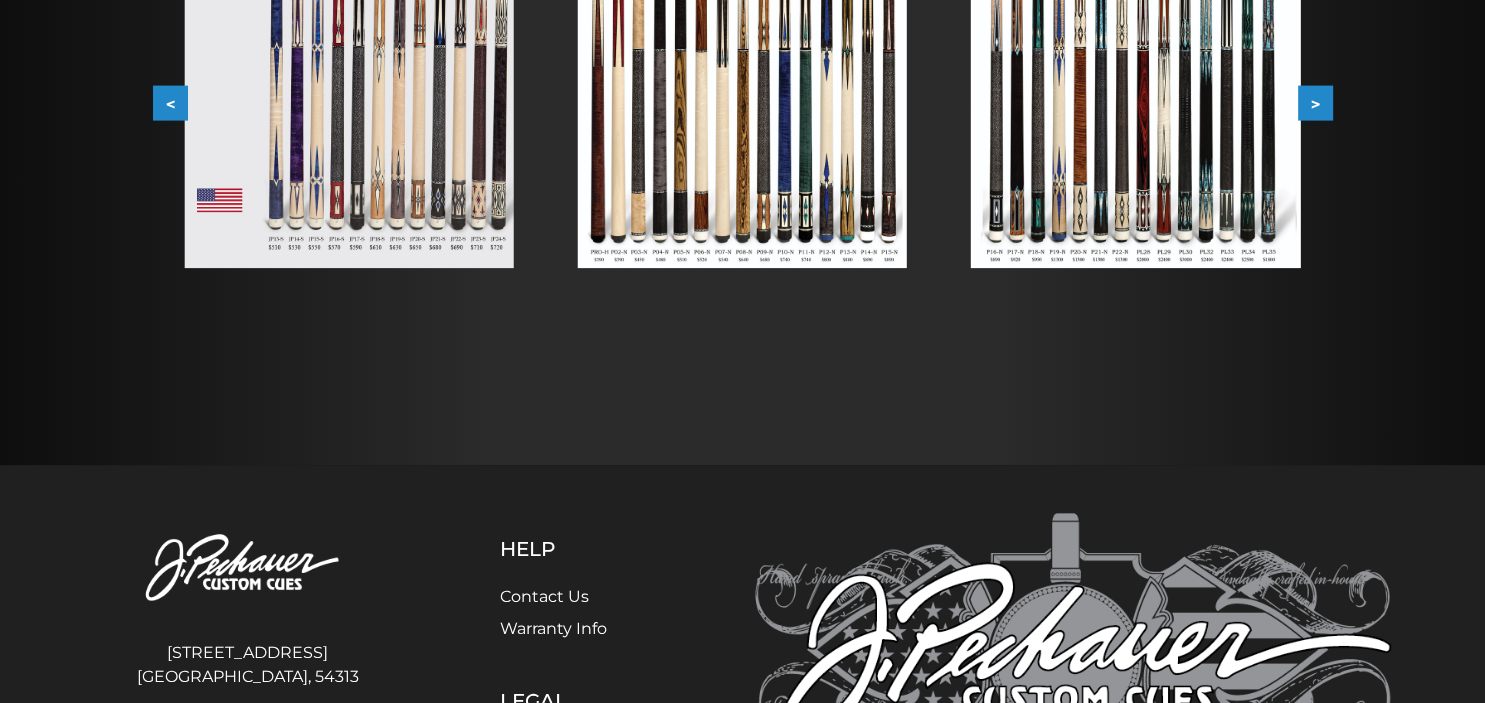 click on ">" at bounding box center [1315, 103] 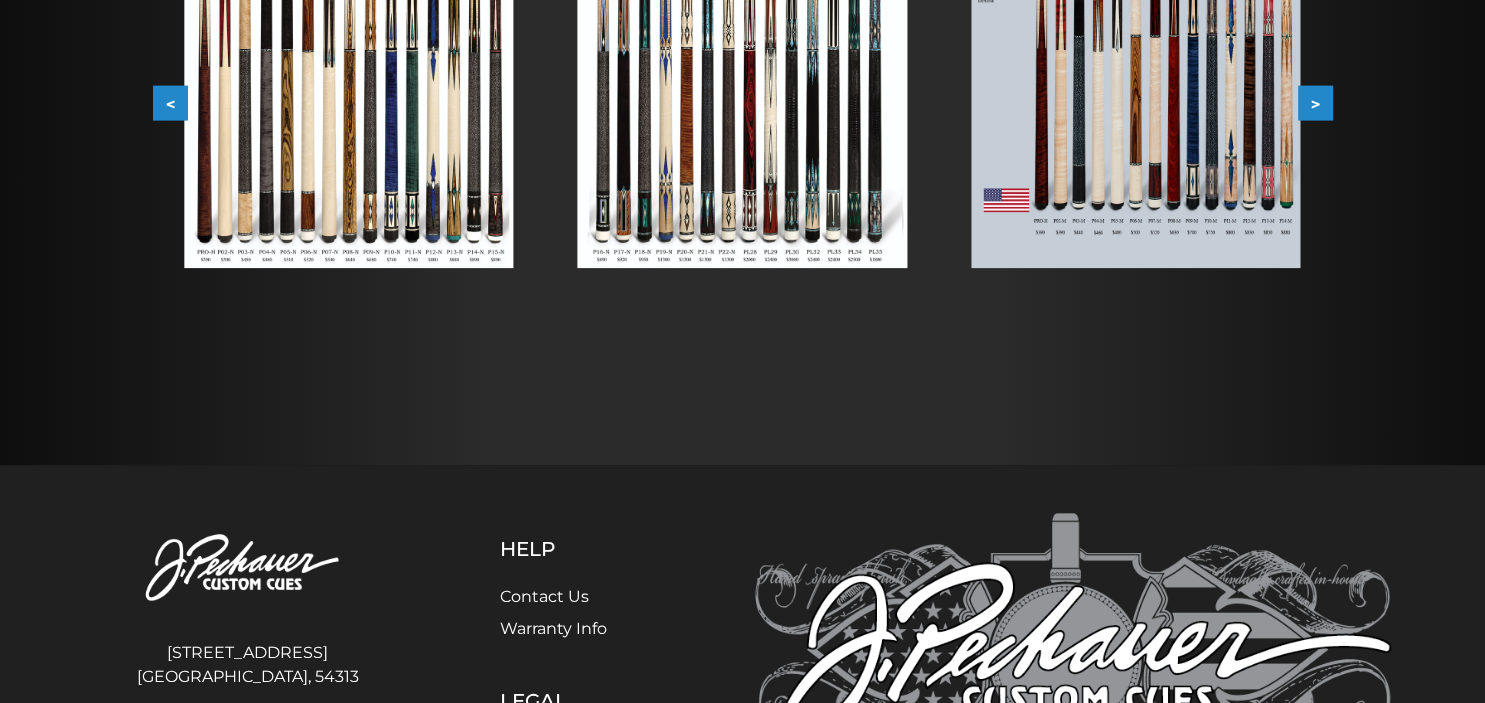 click at bounding box center (1135, 60) 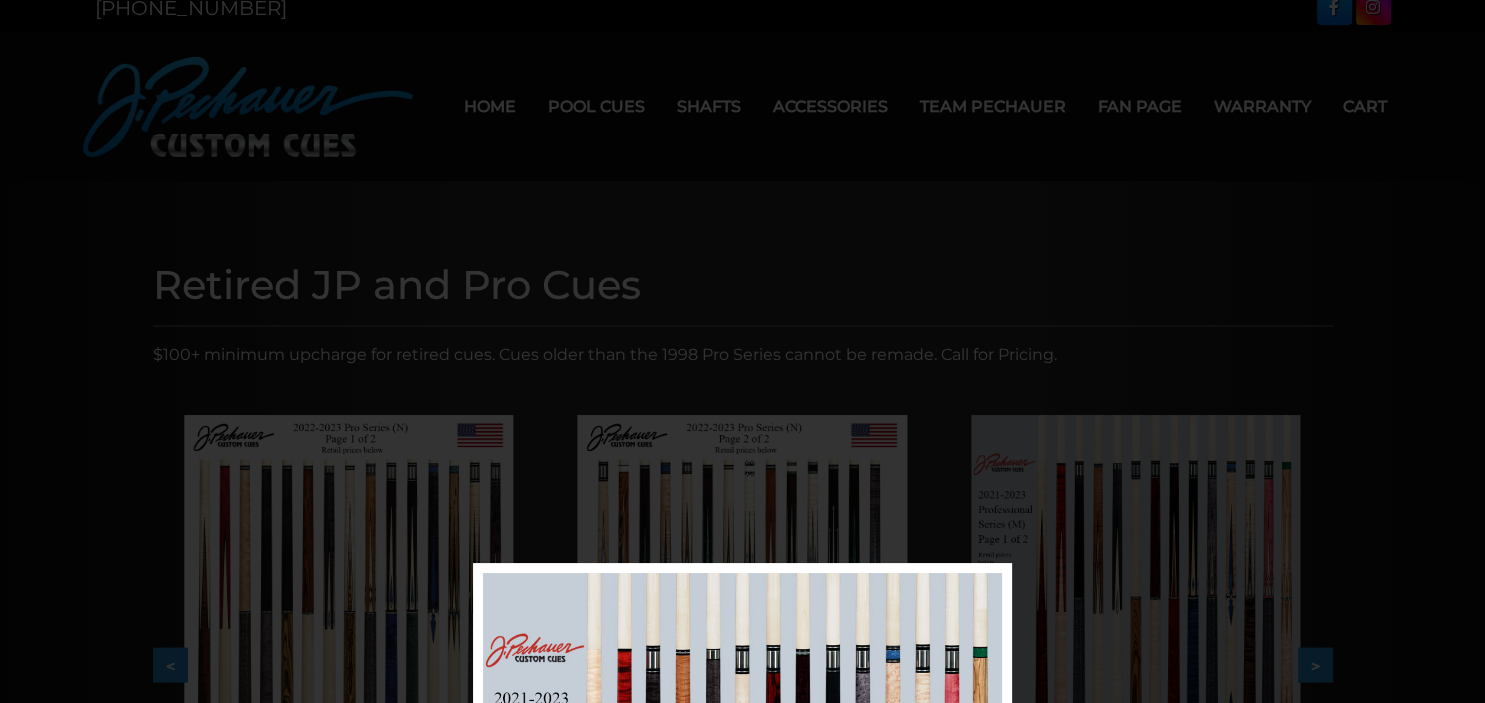 scroll, scrollTop: 0, scrollLeft: 0, axis: both 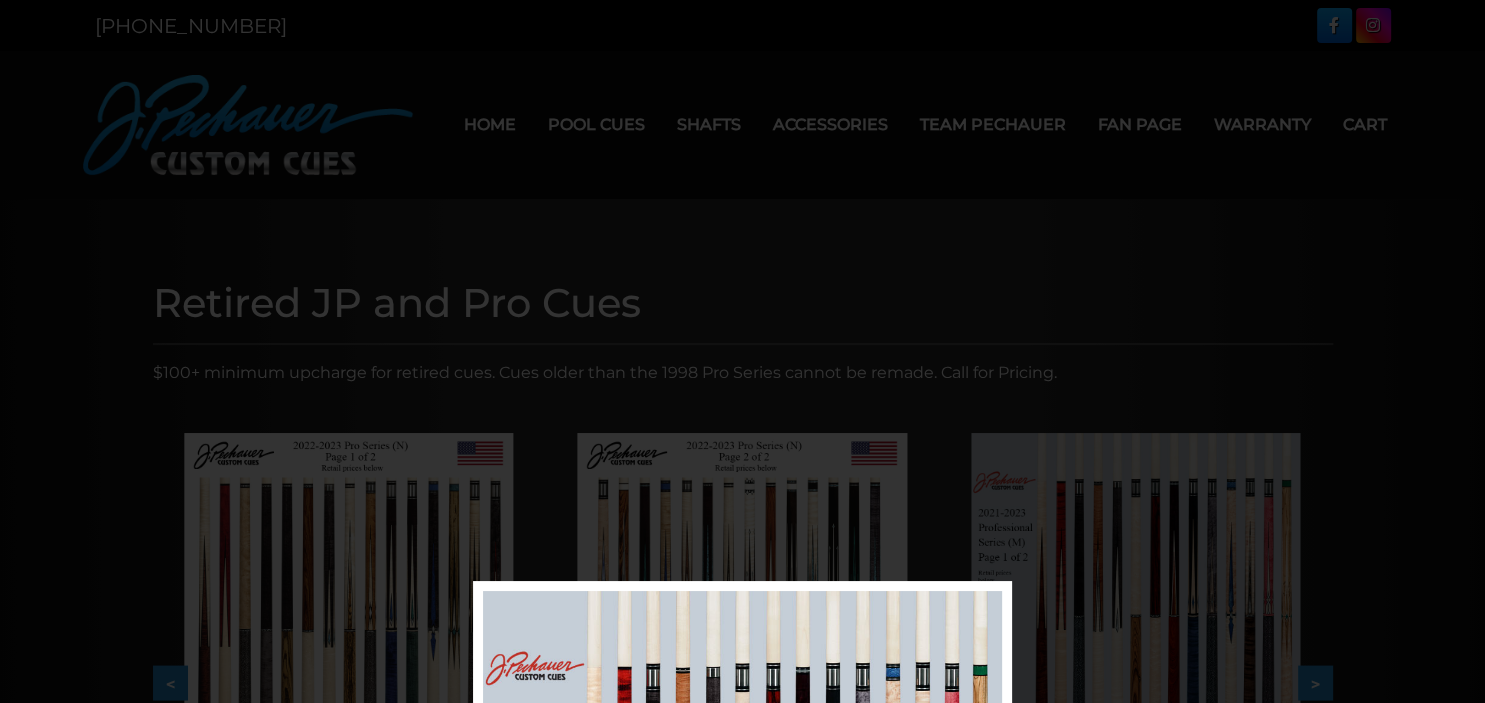 click at bounding box center [742, 896] 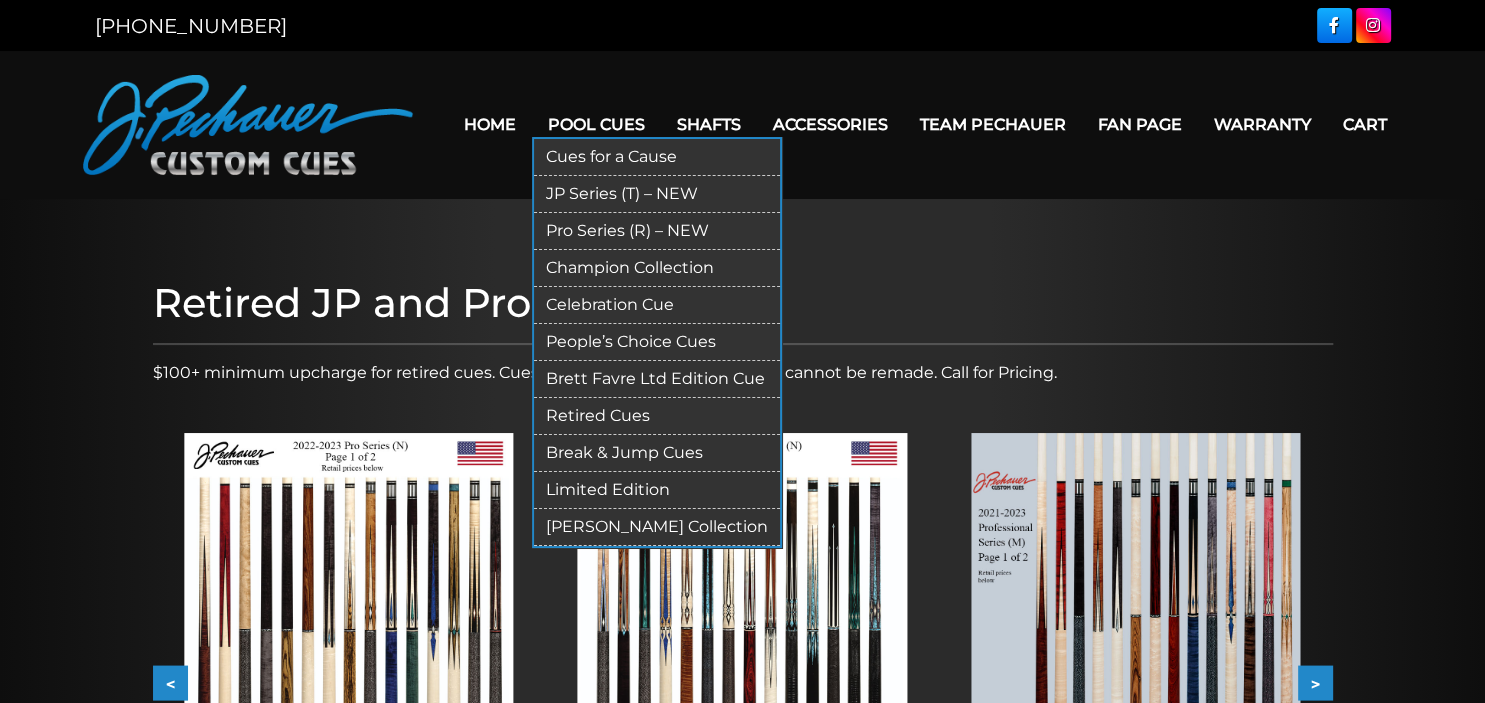 click on "JP Series (T) – NEW" at bounding box center [657, 194] 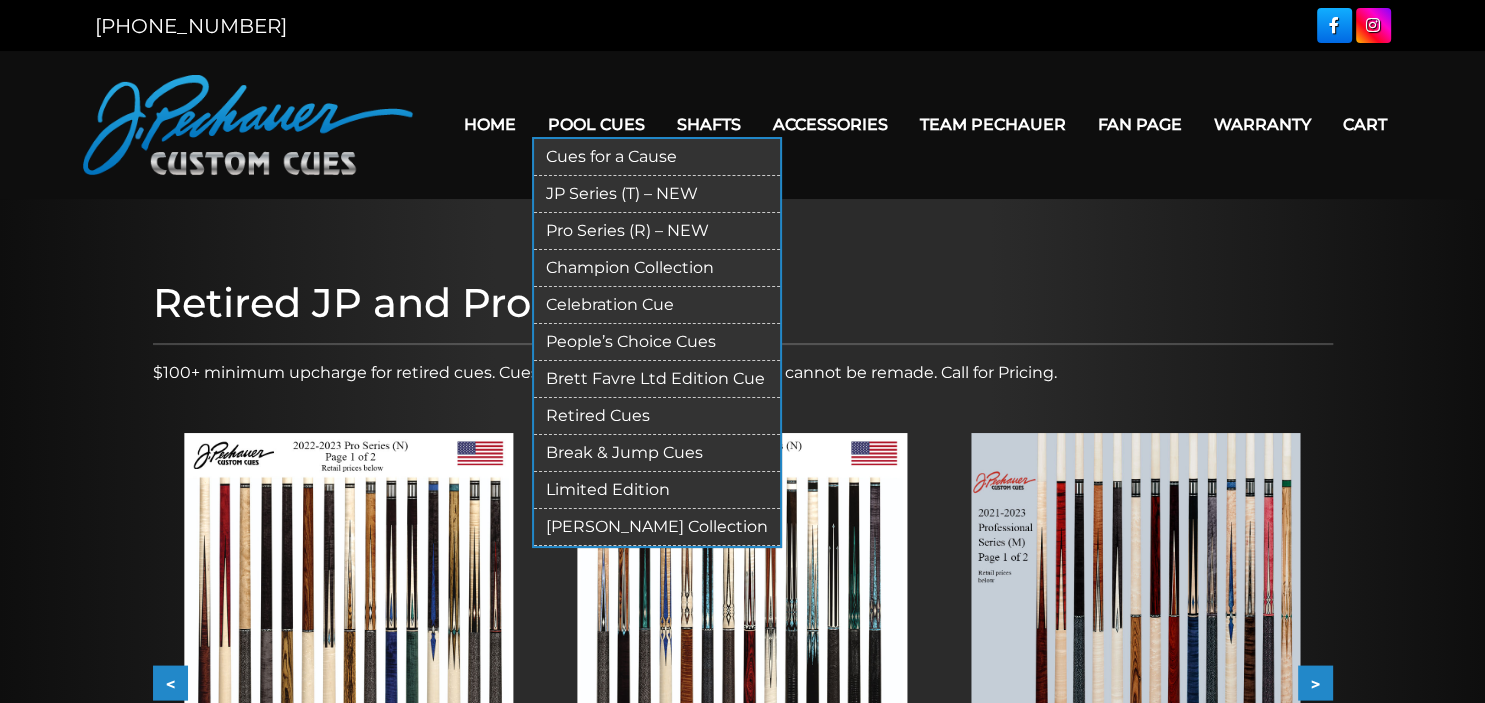 click on "Pro Series (R) – NEW" at bounding box center (657, 231) 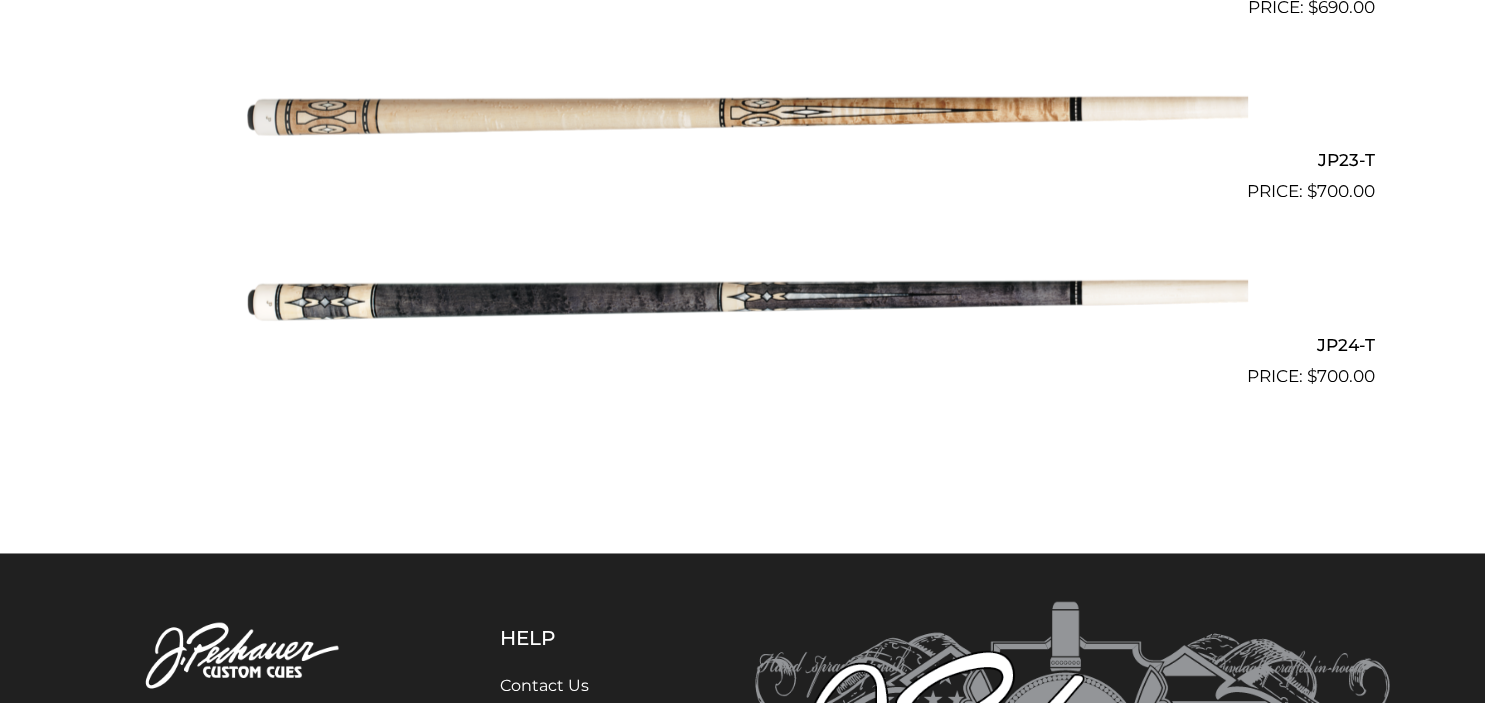 scroll, scrollTop: 4699, scrollLeft: 0, axis: vertical 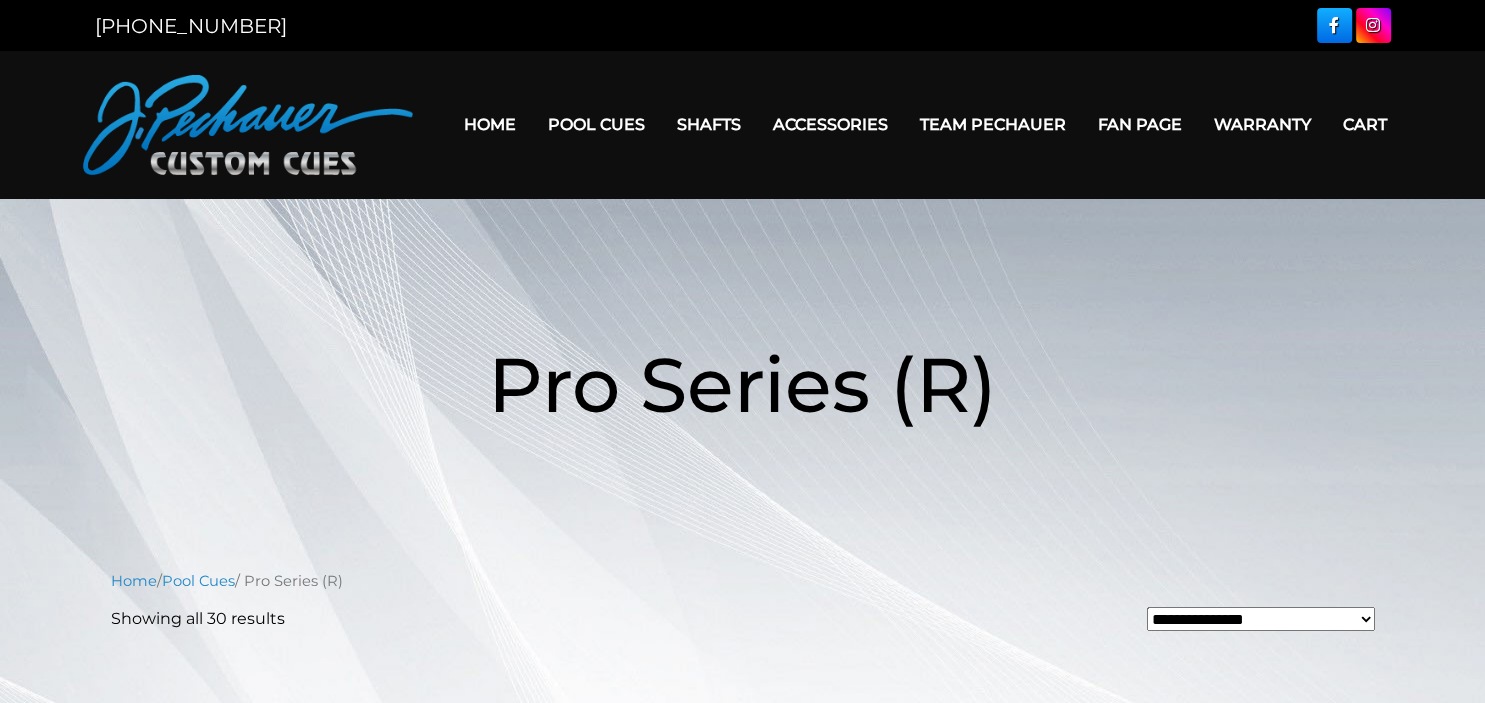 click on "Home" at bounding box center [490, 124] 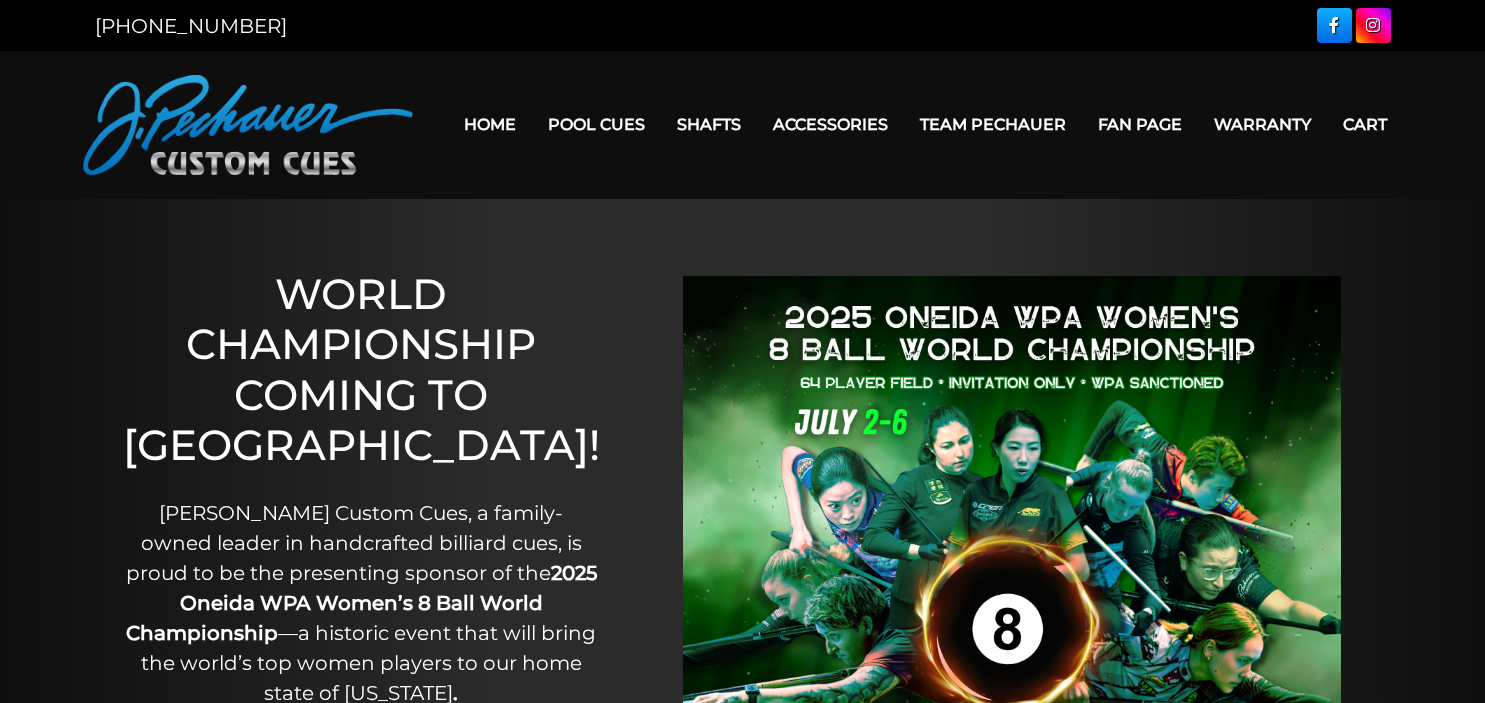 scroll, scrollTop: 0, scrollLeft: 0, axis: both 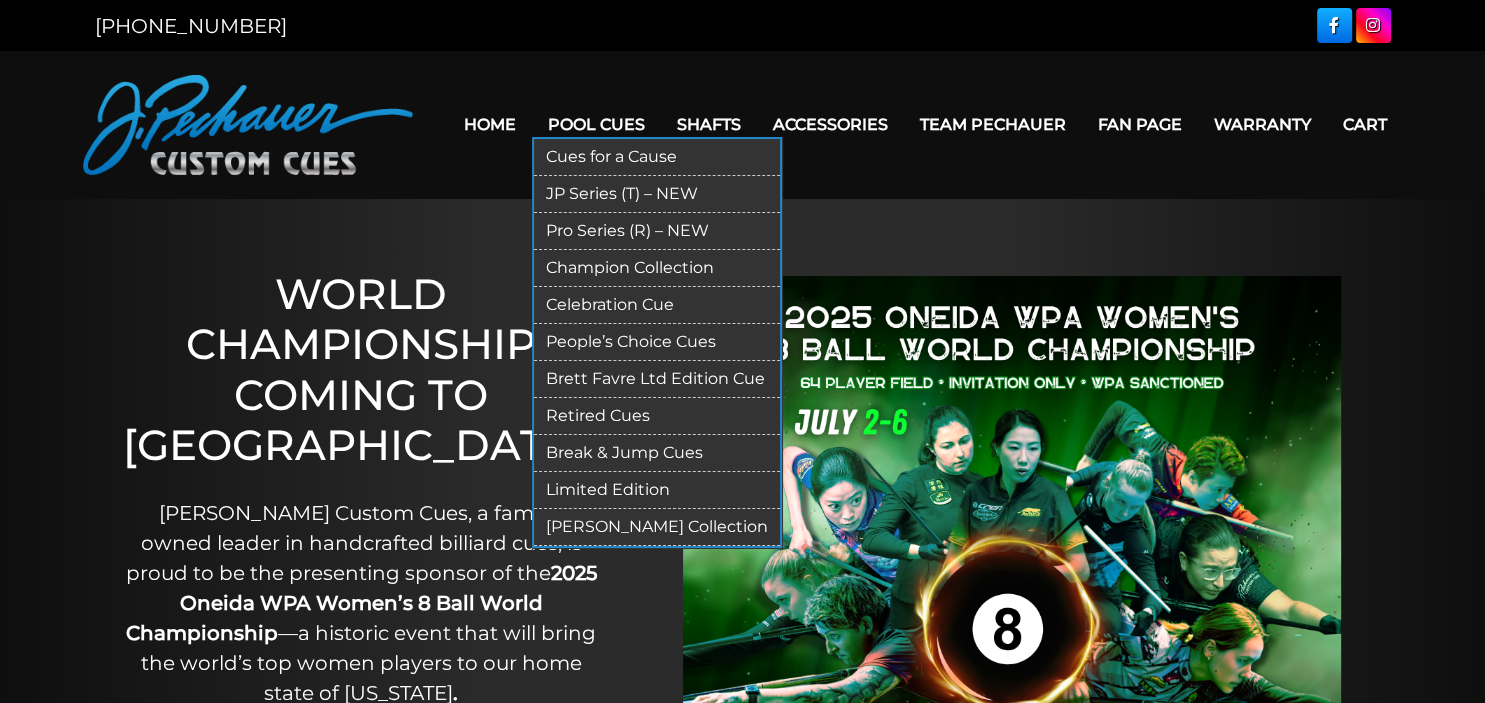 click on "Break & Jump Cues" at bounding box center [657, 453] 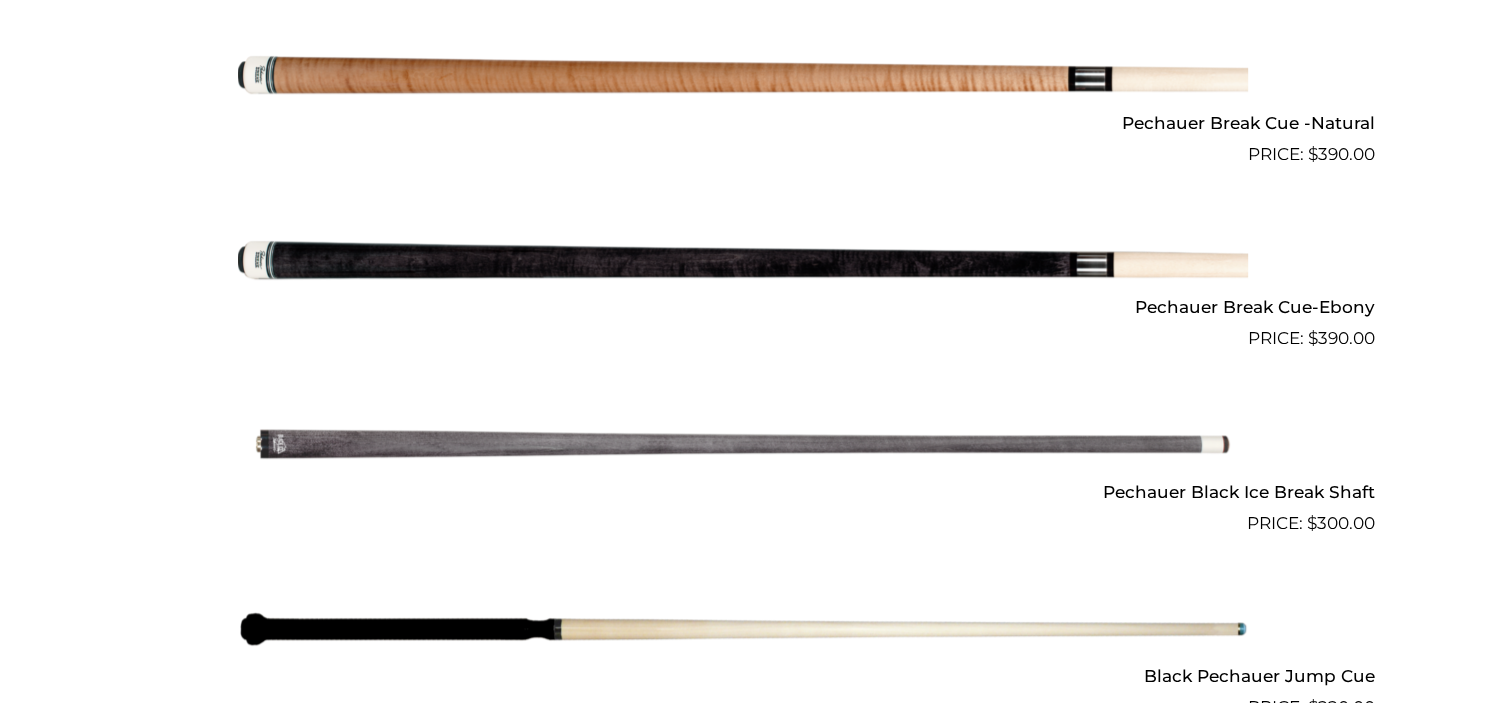 scroll, scrollTop: 1478, scrollLeft: 0, axis: vertical 